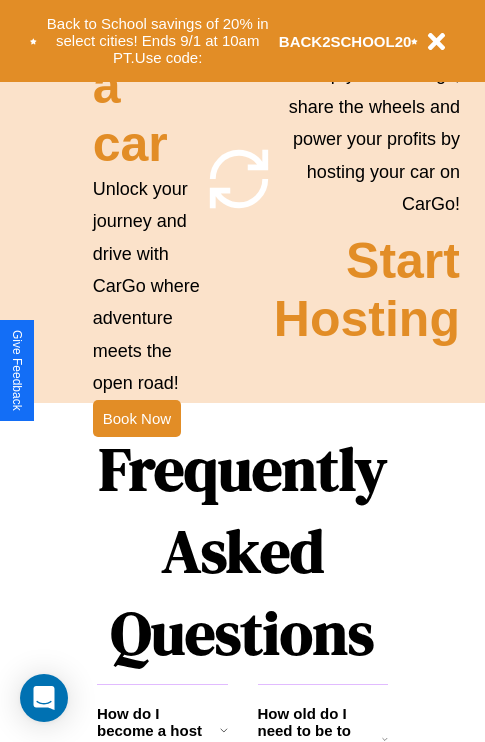 scroll, scrollTop: 1947, scrollLeft: 0, axis: vertical 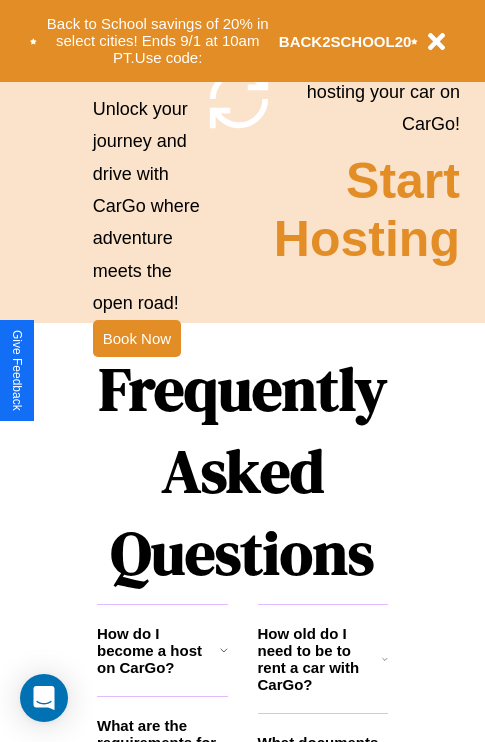 click on "Frequently Asked Questions" at bounding box center [242, 471] 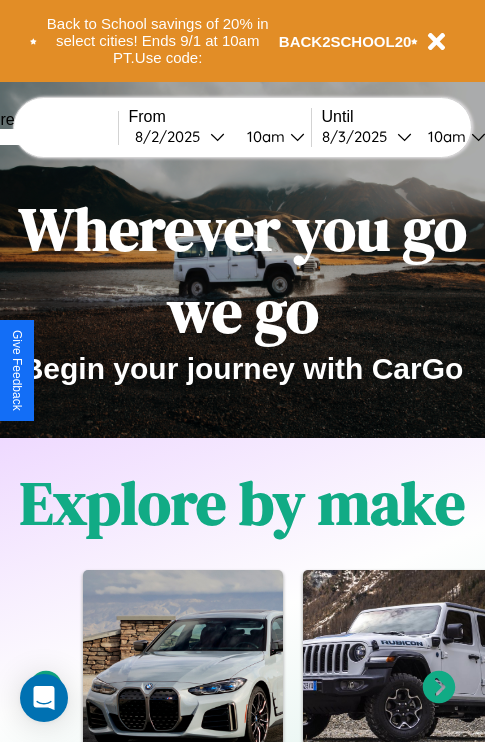 scroll, scrollTop: 0, scrollLeft: 0, axis: both 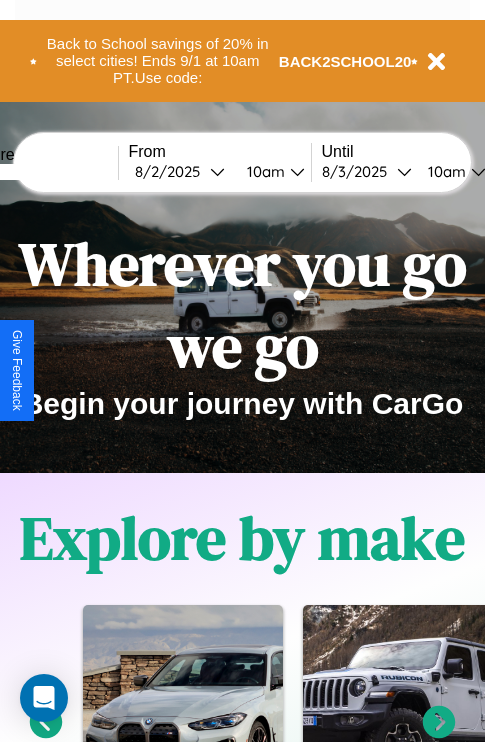 click at bounding box center (43, 172) 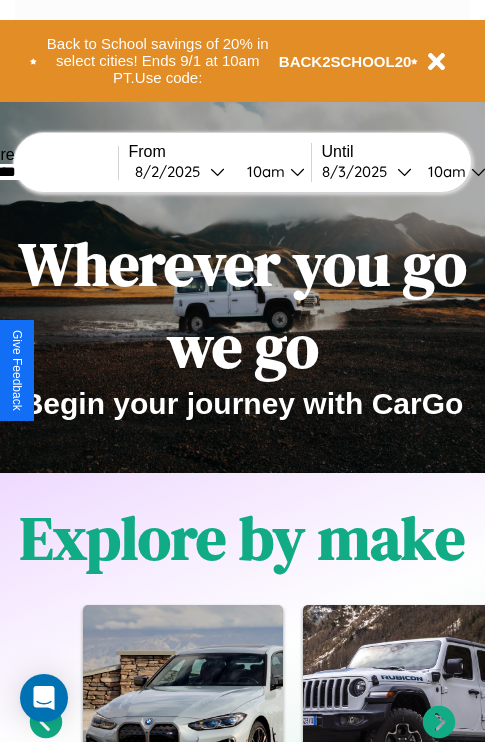 type on "********" 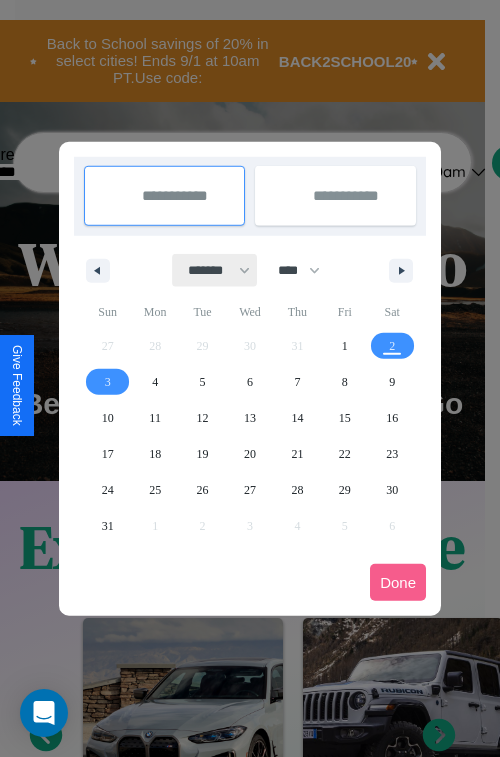 click on "******* ******** ***** ***** *** **** **** ****** ********* ******* ******** ********" at bounding box center (215, 270) 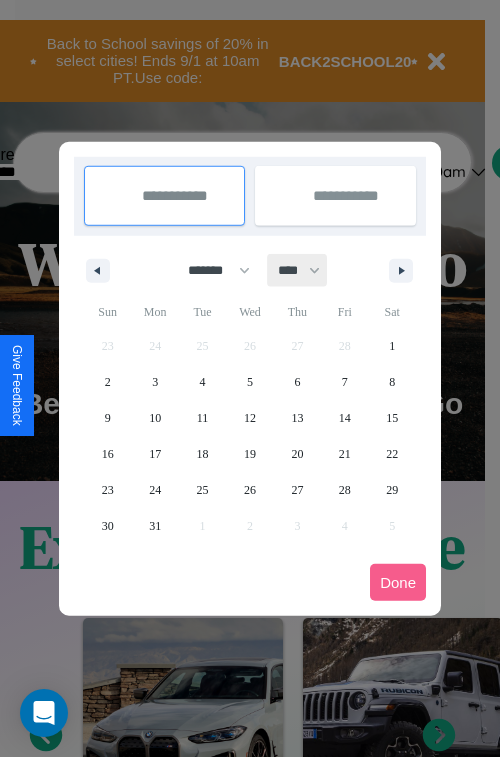 click on "**** **** **** **** **** **** **** **** **** **** **** **** **** **** **** **** **** **** **** **** **** **** **** **** **** **** **** **** **** **** **** **** **** **** **** **** **** **** **** **** **** **** **** **** **** **** **** **** **** **** **** **** **** **** **** **** **** **** **** **** **** **** **** **** **** **** **** **** **** **** **** **** **** **** **** **** **** **** **** **** **** **** **** **** **** **** **** **** **** **** **** **** **** **** **** **** **** **** **** **** **** **** **** **** **** **** **** **** **** **** **** **** **** **** **** **** **** **** **** **** ****" at bounding box center (298, 270) 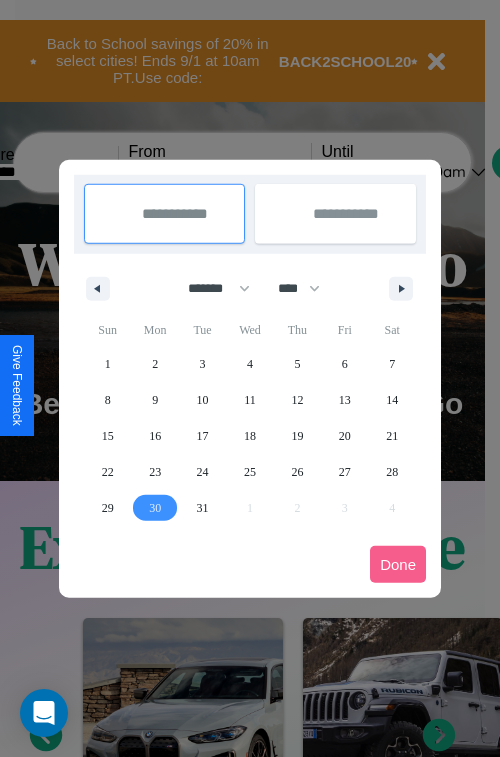 click on "30" at bounding box center (155, 508) 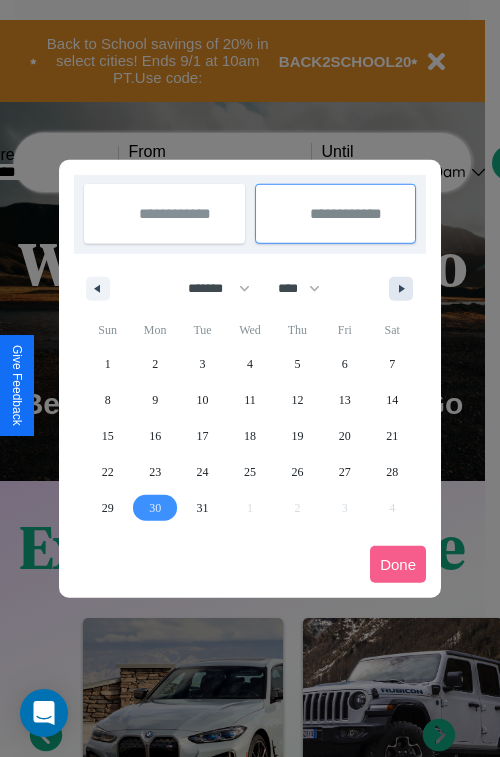click at bounding box center [405, 289] 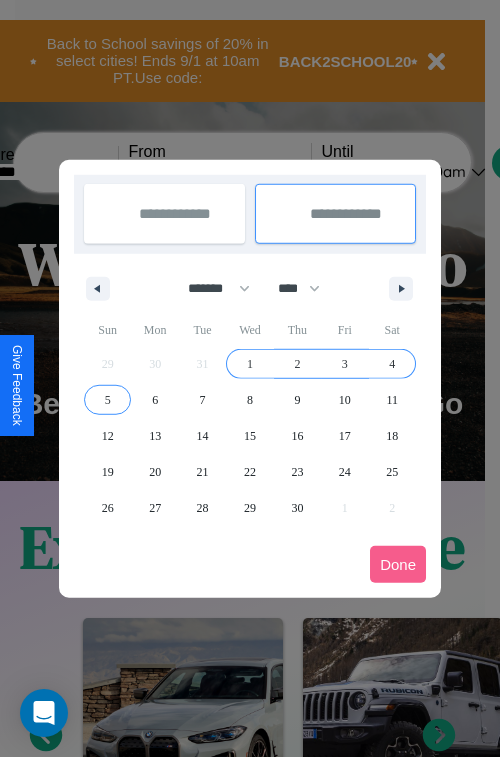click on "5" at bounding box center [108, 400] 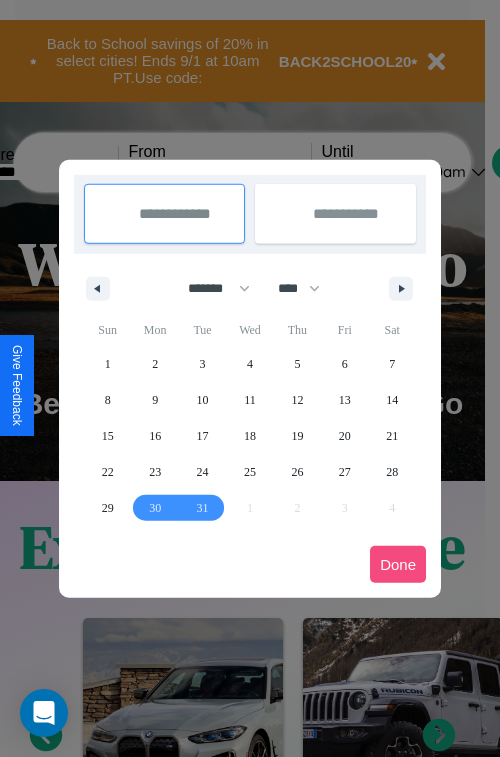 click on "Done" at bounding box center (398, 564) 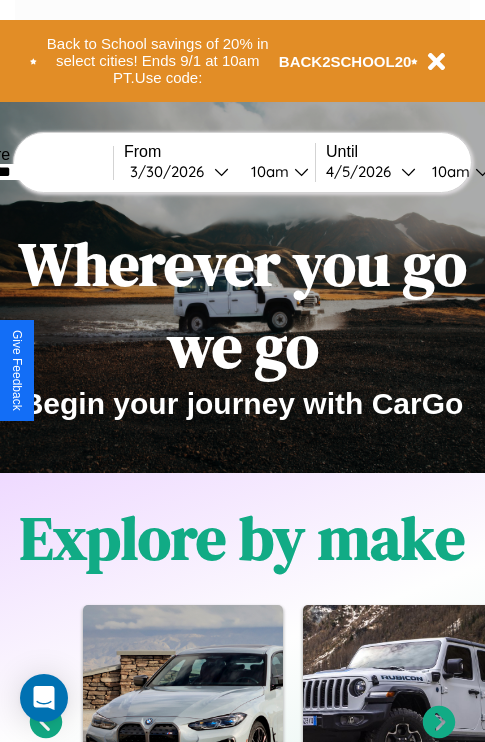 scroll, scrollTop: 0, scrollLeft: 72, axis: horizontal 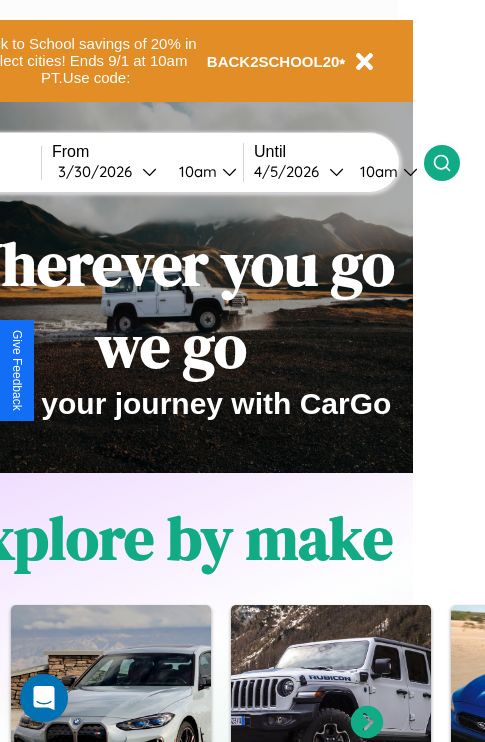 click 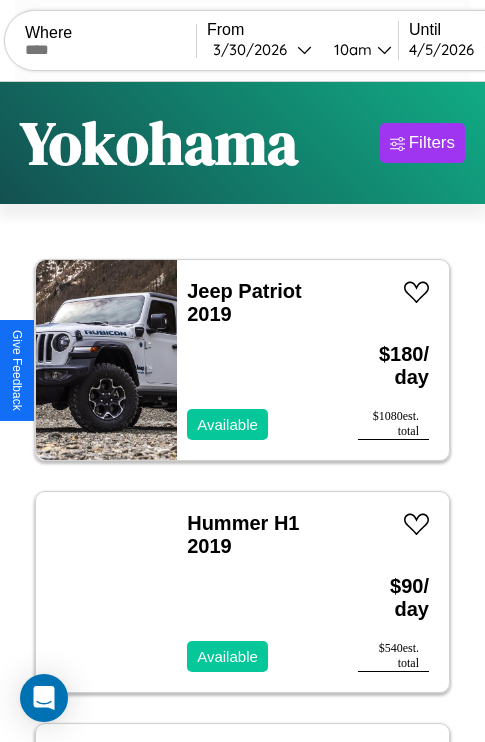 scroll, scrollTop: 95, scrollLeft: 0, axis: vertical 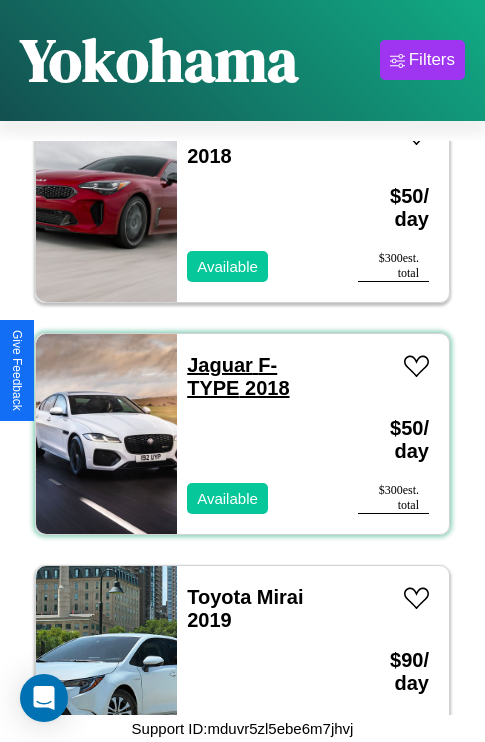 click on "Jaguar   F-TYPE   2018" at bounding box center [238, 376] 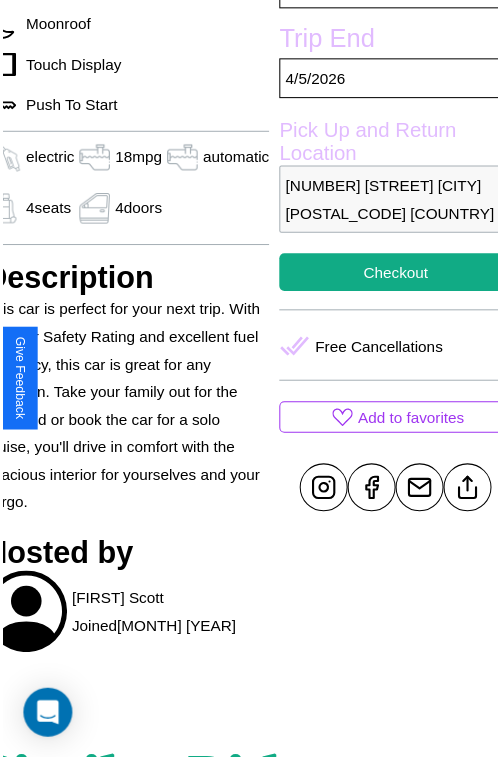 scroll, scrollTop: 641, scrollLeft: 96, axis: both 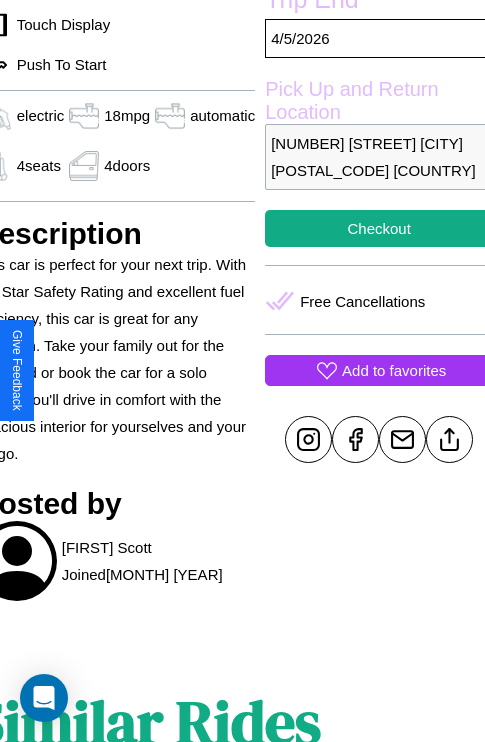 click on "Add to favorites" at bounding box center (394, 370) 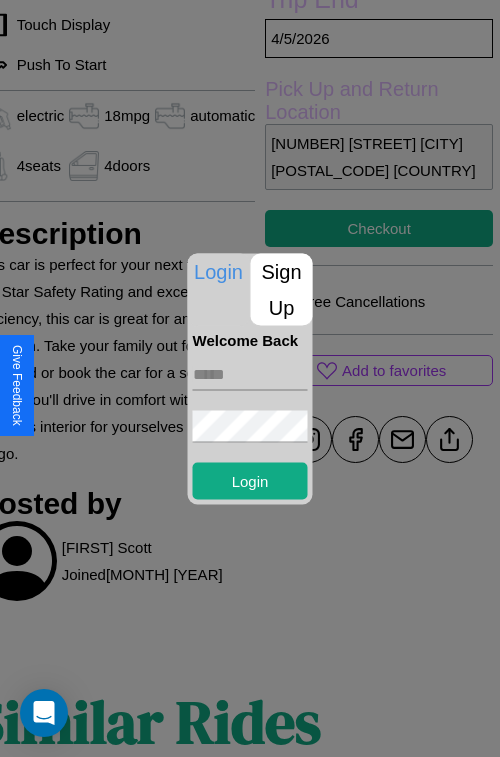 click on "Sign Up" at bounding box center (282, 289) 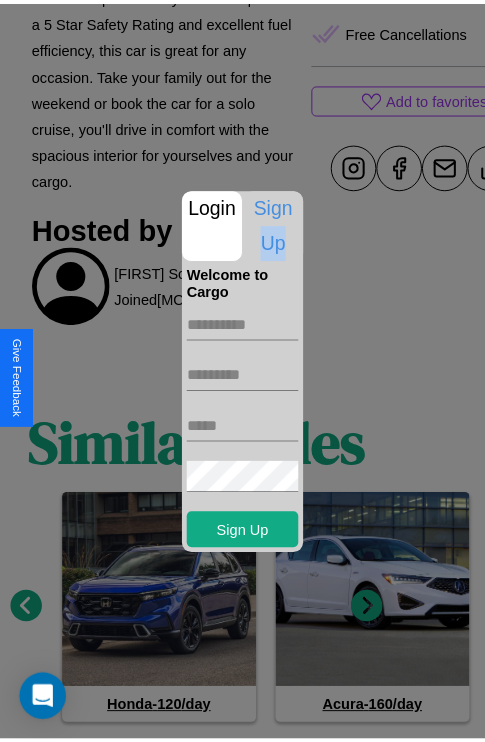 scroll, scrollTop: 961, scrollLeft: 30, axis: both 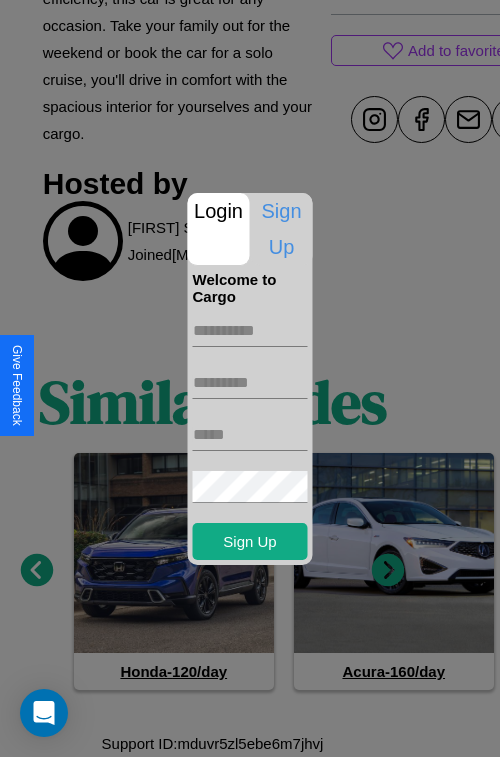 click at bounding box center (250, 378) 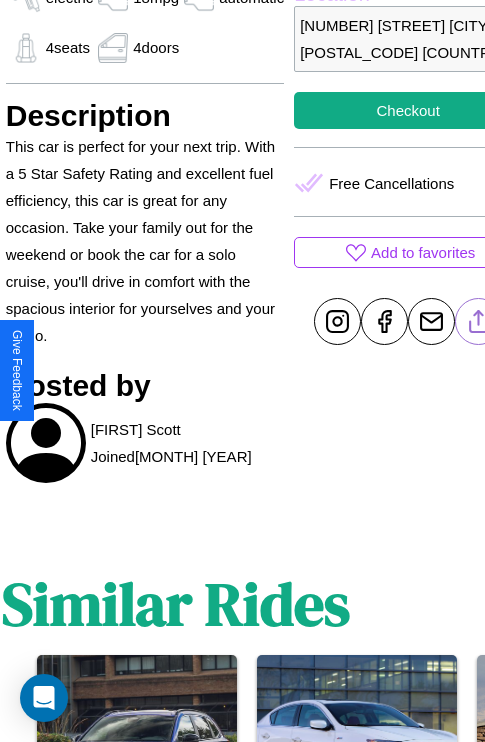 scroll, scrollTop: 710, scrollLeft: 76, axis: both 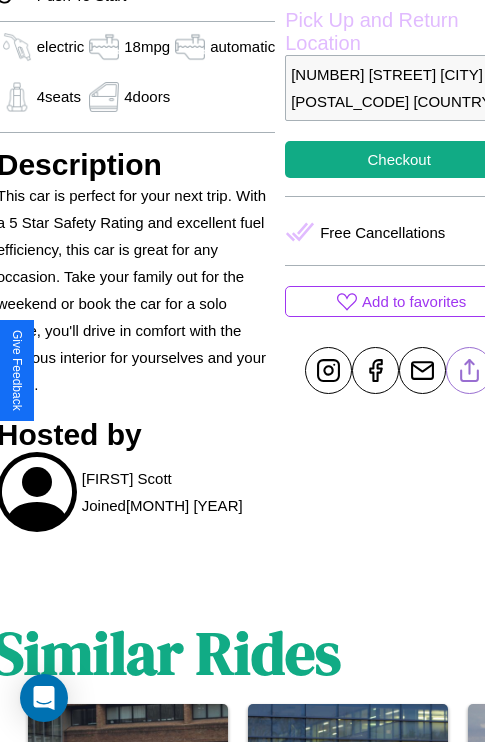 click 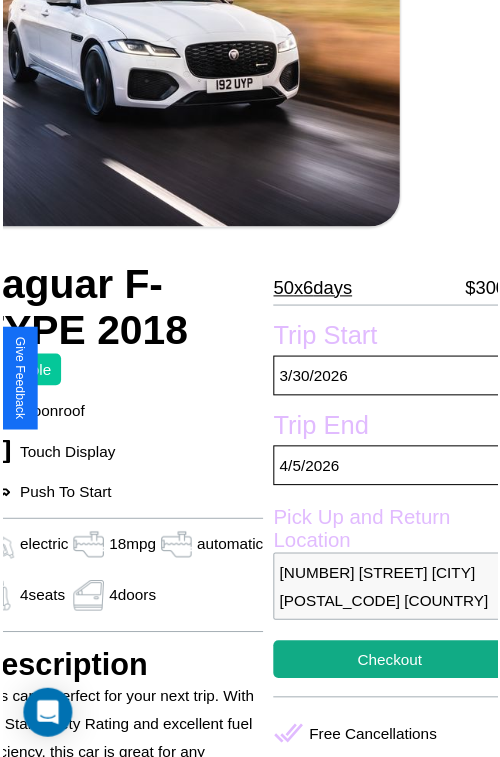 scroll, scrollTop: 221, scrollLeft: 96, axis: both 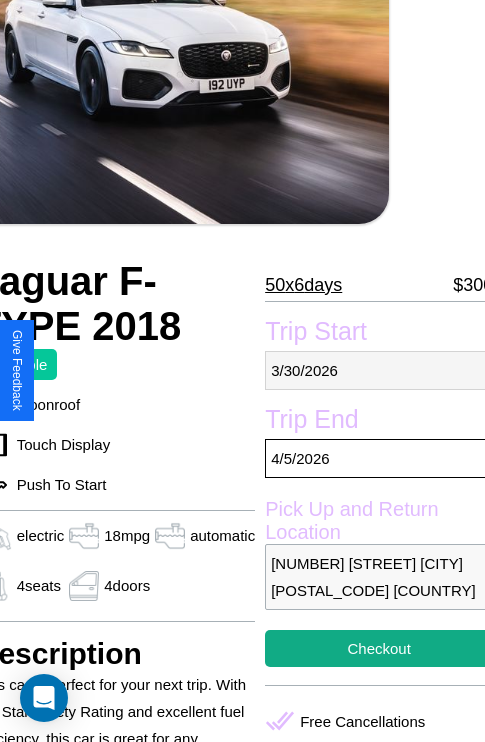 click on "3 / 30 / 2026" at bounding box center [379, 370] 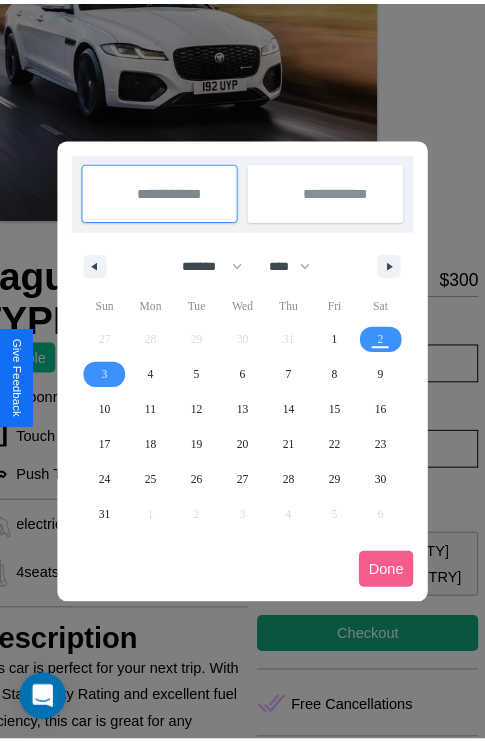 scroll, scrollTop: 0, scrollLeft: 96, axis: horizontal 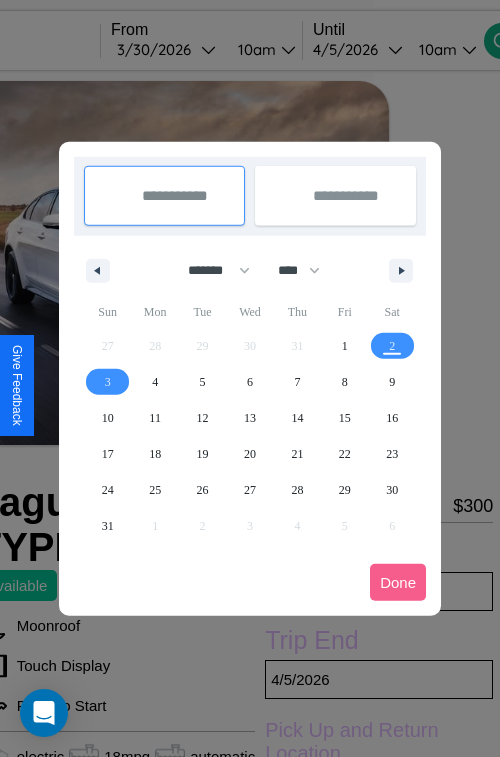 click at bounding box center [250, 378] 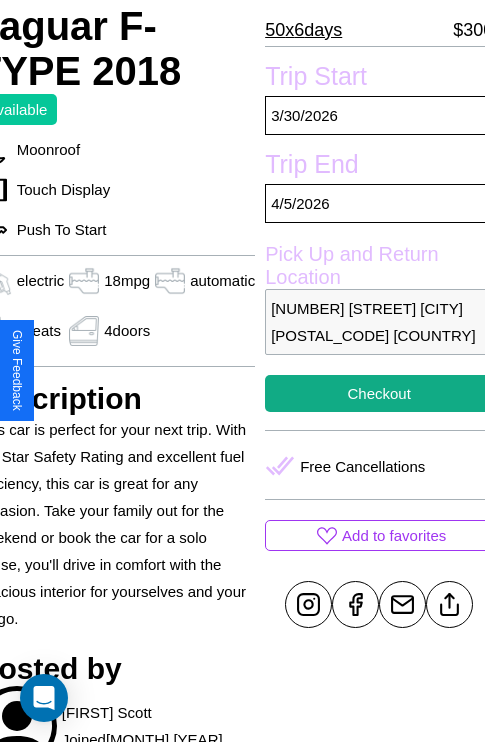 scroll, scrollTop: 499, scrollLeft: 96, axis: both 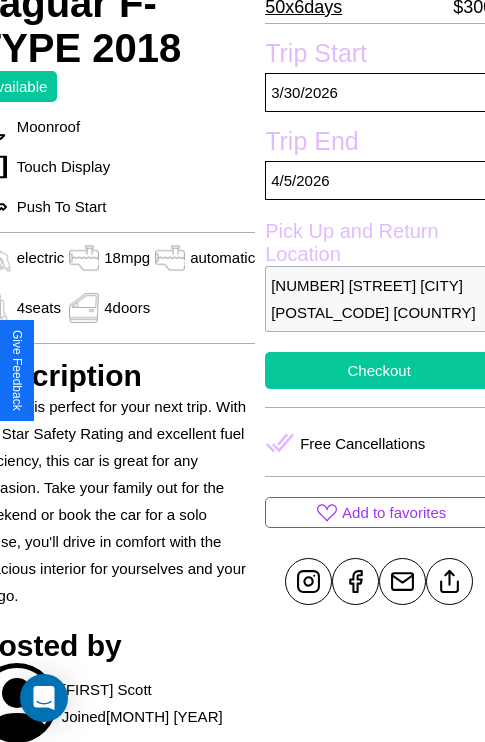 click on "Checkout" at bounding box center (379, 370) 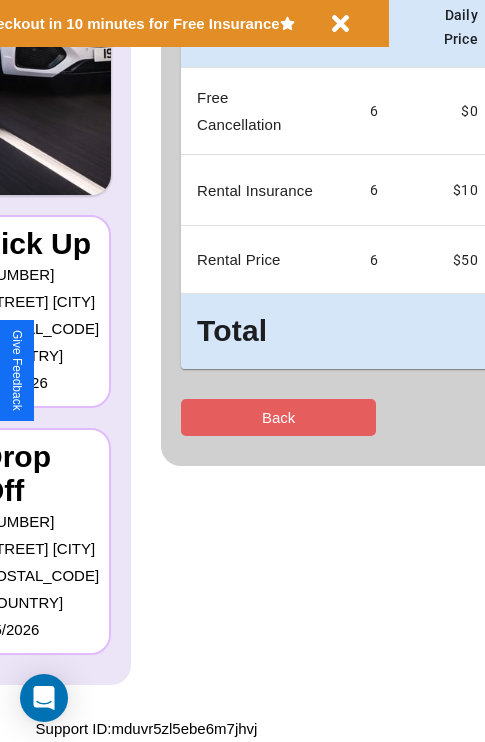scroll, scrollTop: 0, scrollLeft: 0, axis: both 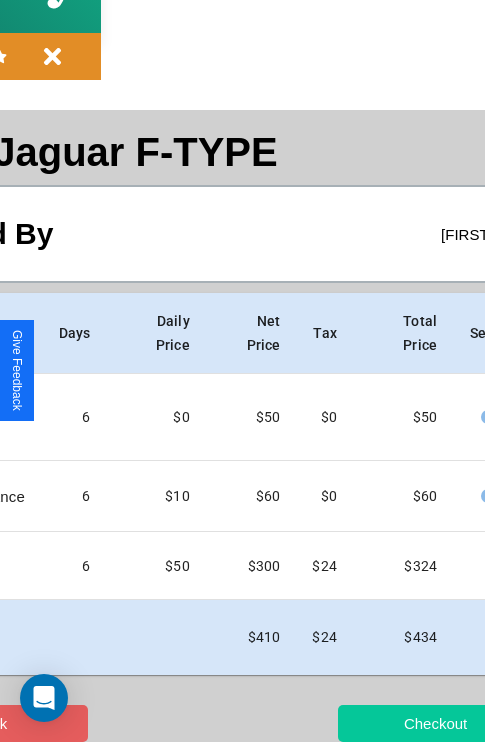 click on "Checkout" at bounding box center [435, 723] 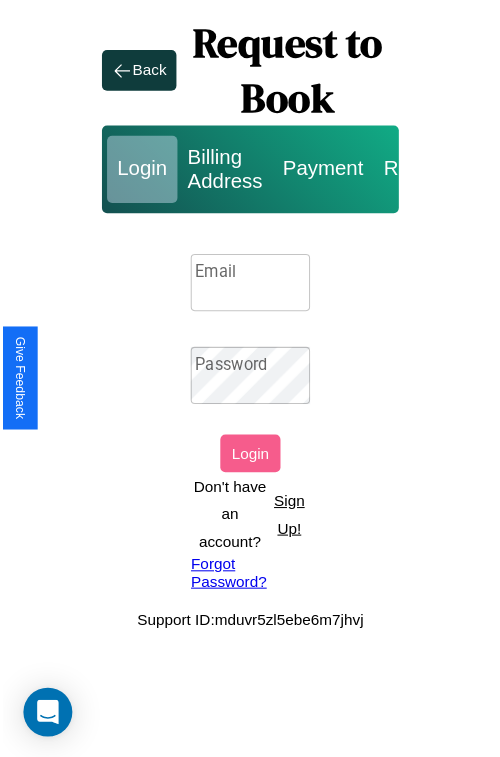 scroll, scrollTop: 0, scrollLeft: 0, axis: both 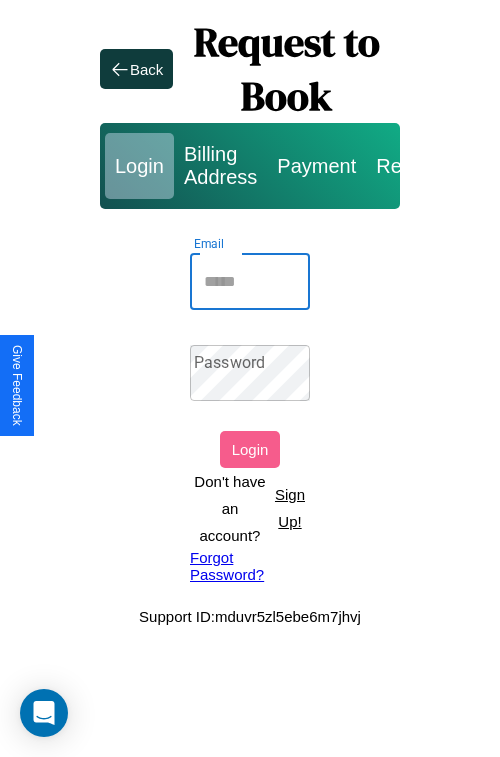 click on "Email" at bounding box center [250, 282] 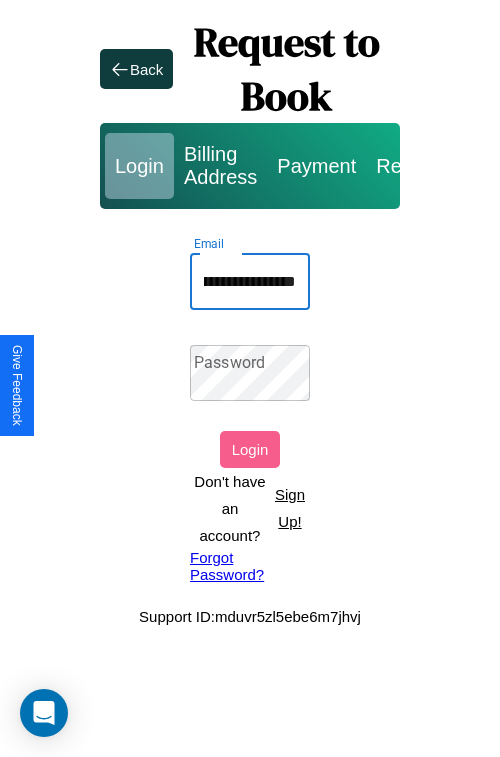 scroll, scrollTop: 0, scrollLeft: 103, axis: horizontal 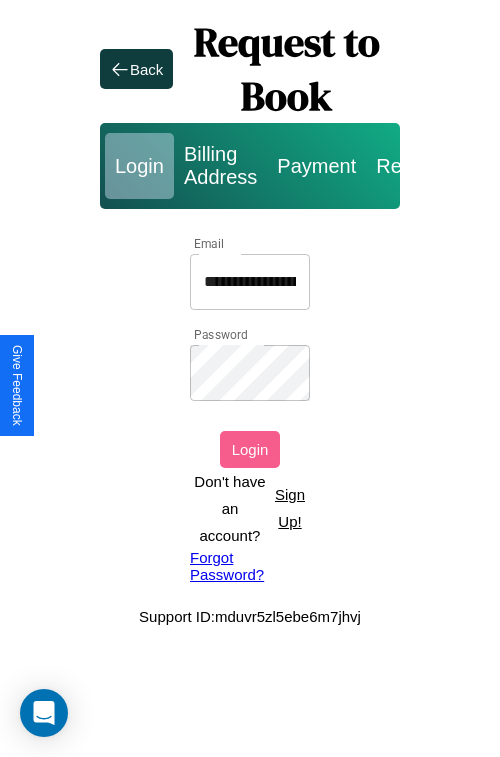 click on "Login" at bounding box center [250, 449] 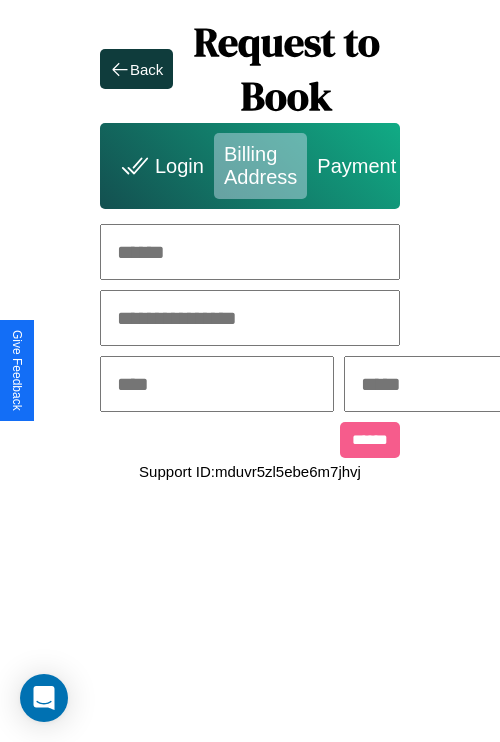 click at bounding box center (250, 252) 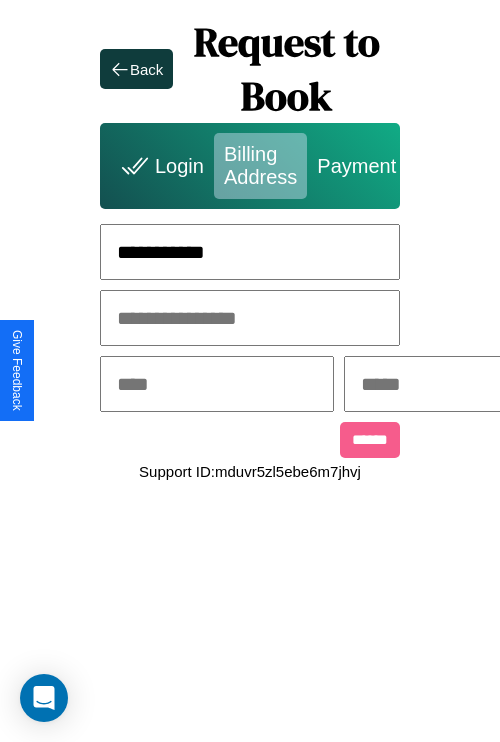 type on "**********" 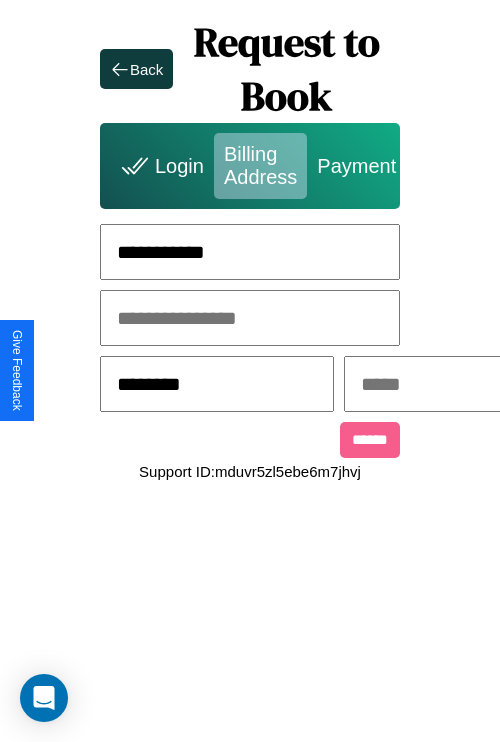 type on "********" 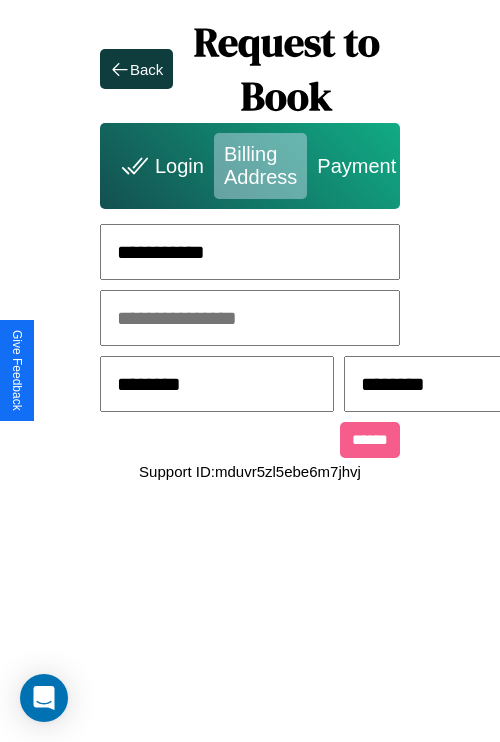 scroll, scrollTop: 0, scrollLeft: 517, axis: horizontal 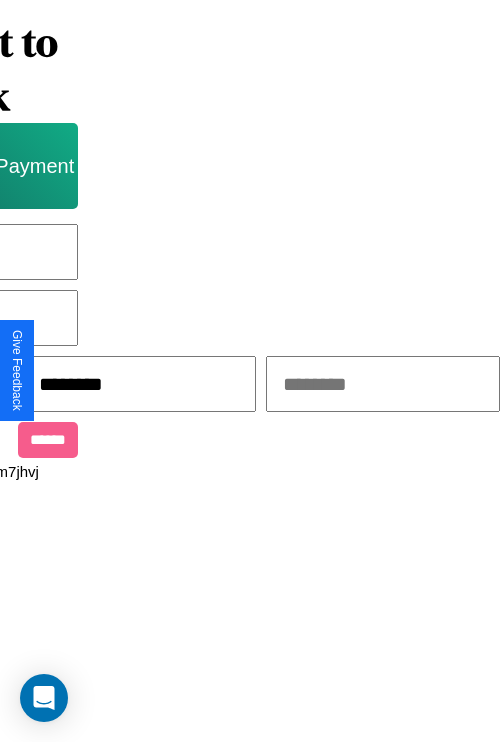 type on "********" 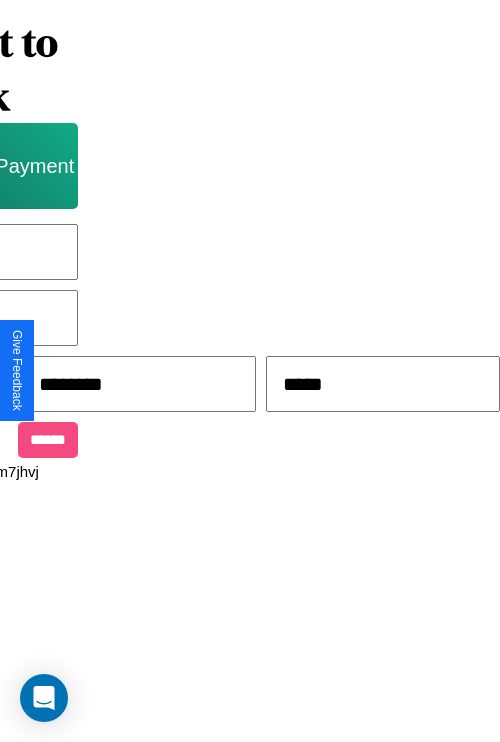 type on "*****" 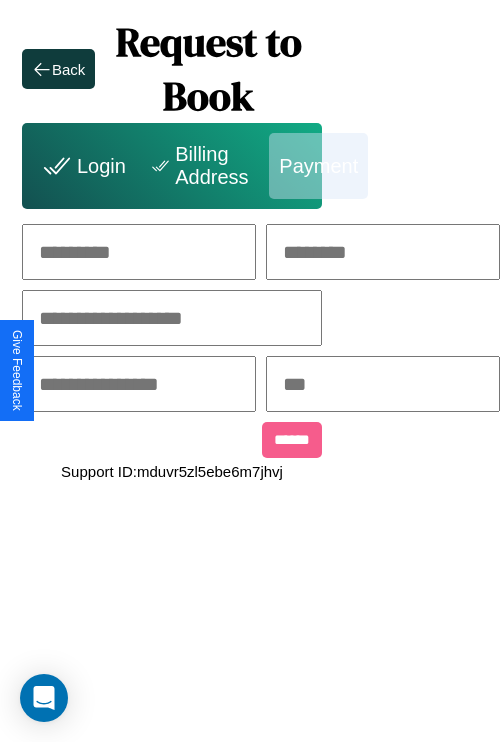 click at bounding box center [139, 252] 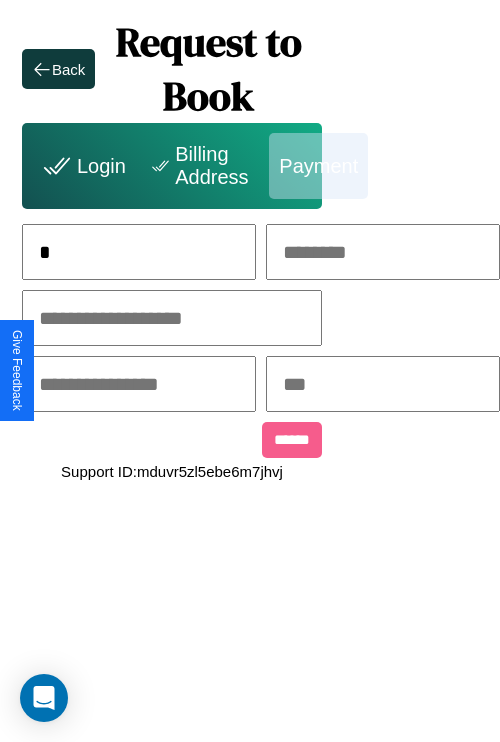 scroll, scrollTop: 0, scrollLeft: 127, axis: horizontal 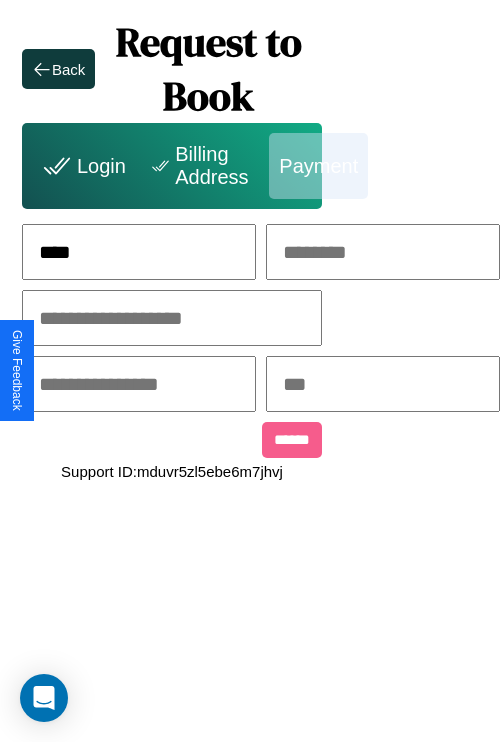 type on "****" 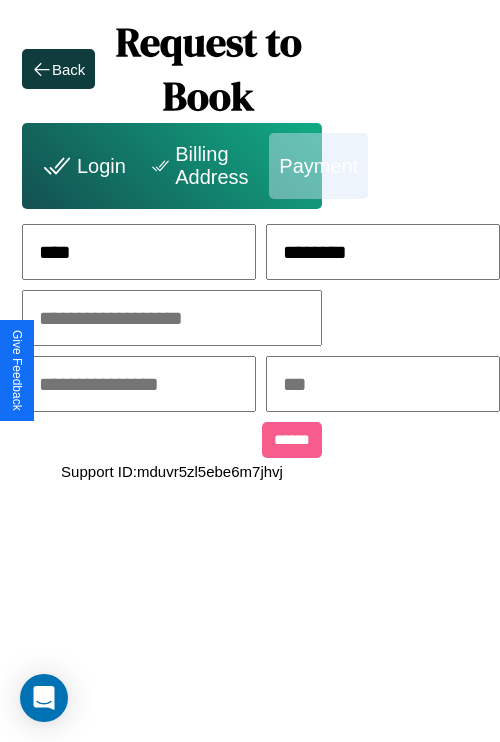 type on "********" 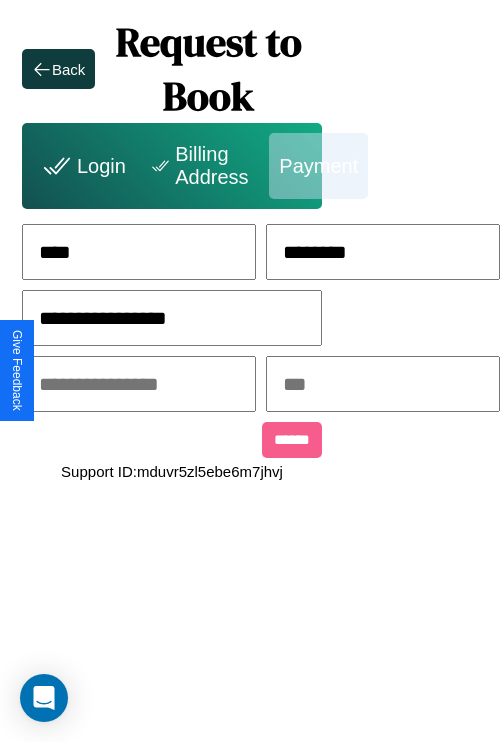 type on "**********" 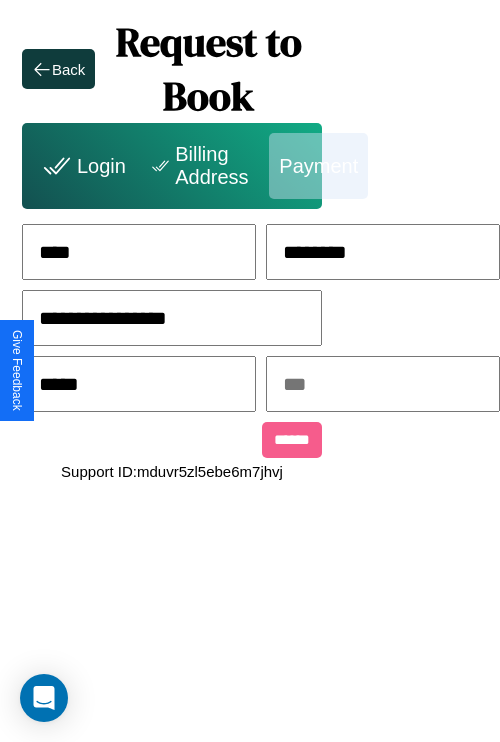 type on "*****" 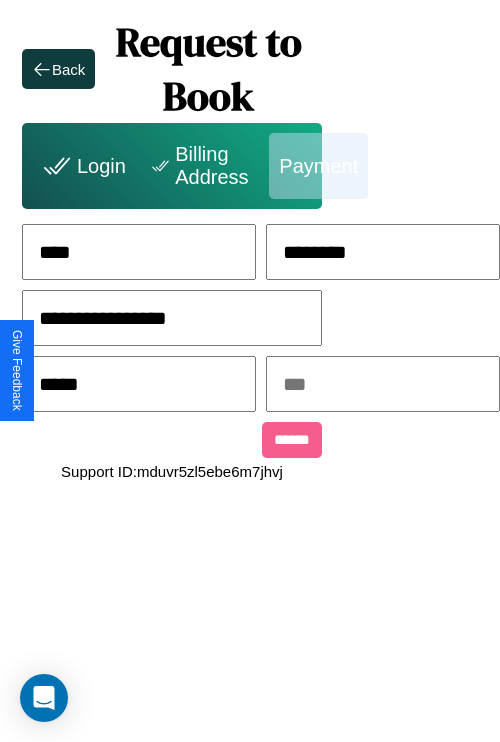 click at bounding box center [383, 384] 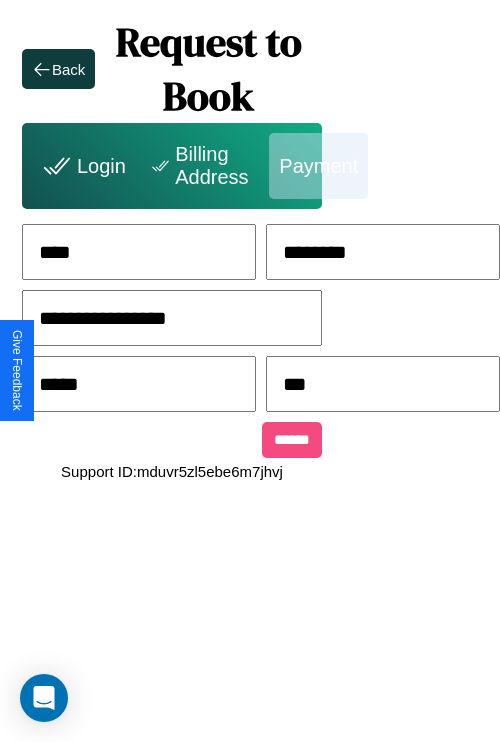 type on "***" 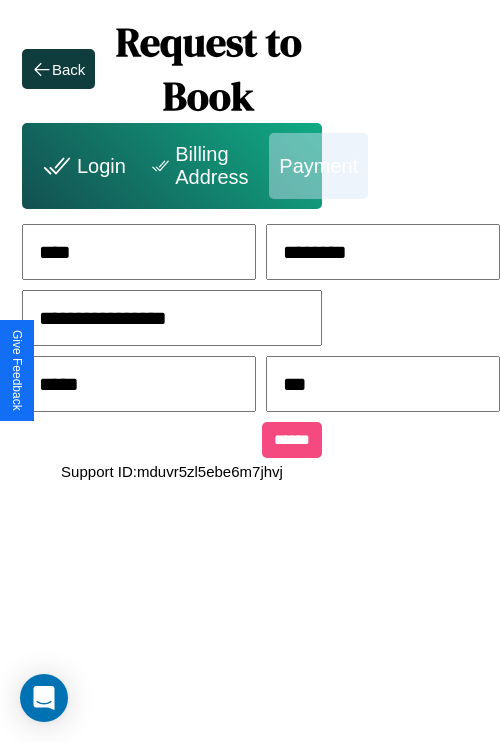 click on "******" at bounding box center [292, 440] 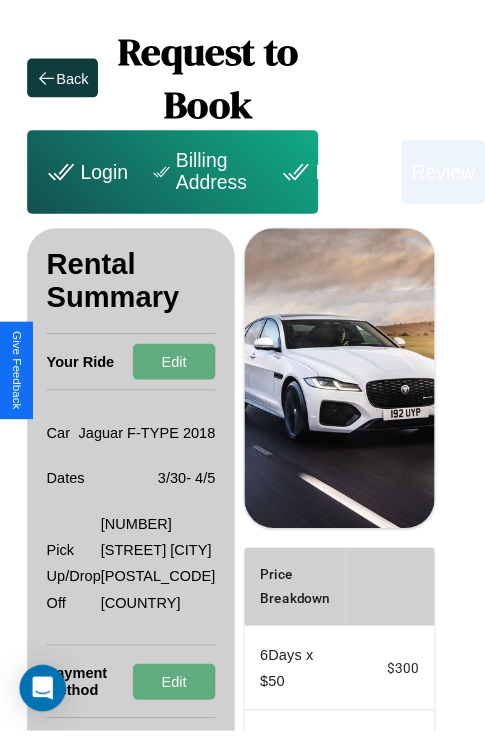 scroll, scrollTop: 0, scrollLeft: 72, axis: horizontal 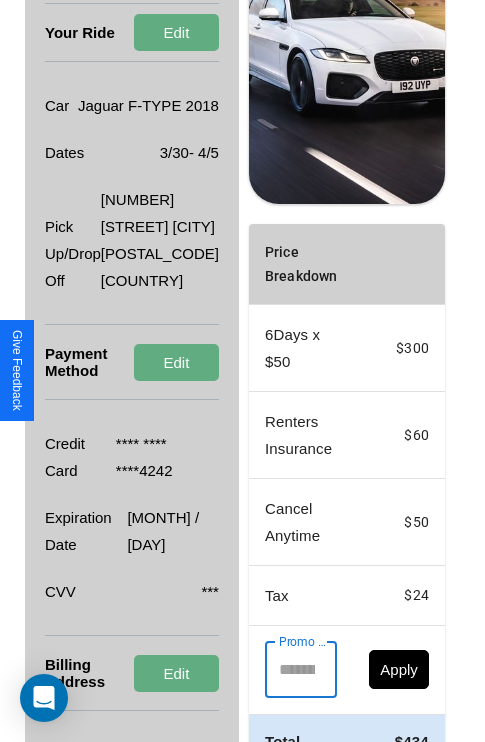 click on "Promo Code" at bounding box center [290, 670] 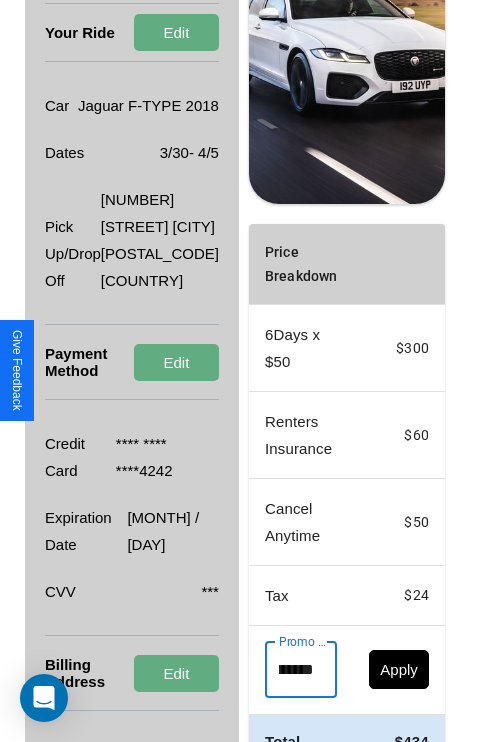 scroll, scrollTop: 0, scrollLeft: 96, axis: horizontal 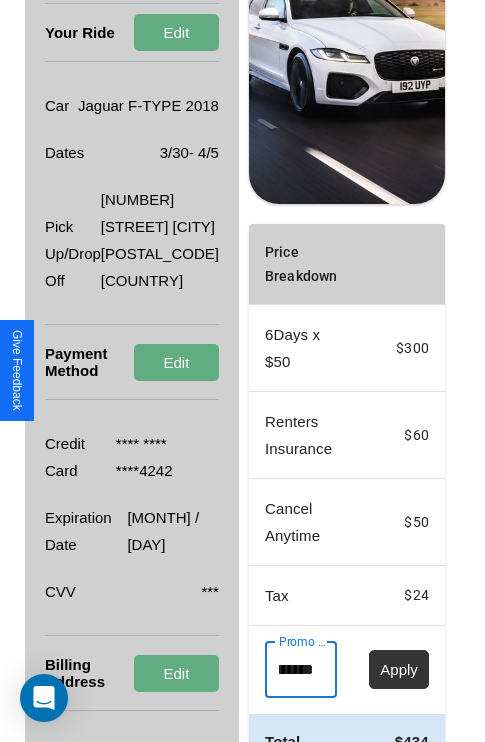 type on "**********" 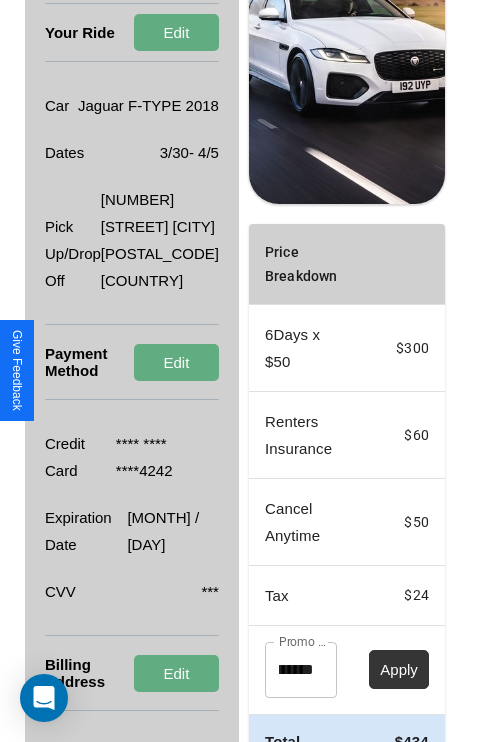 scroll, scrollTop: 0, scrollLeft: 0, axis: both 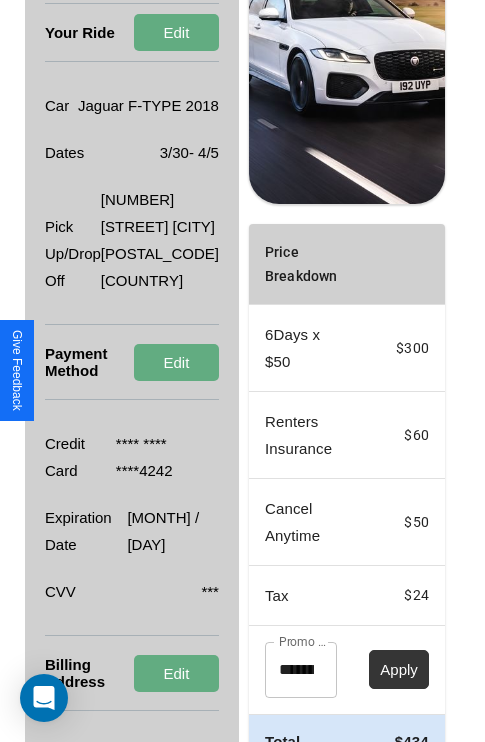 click on "Apply" at bounding box center [399, 669] 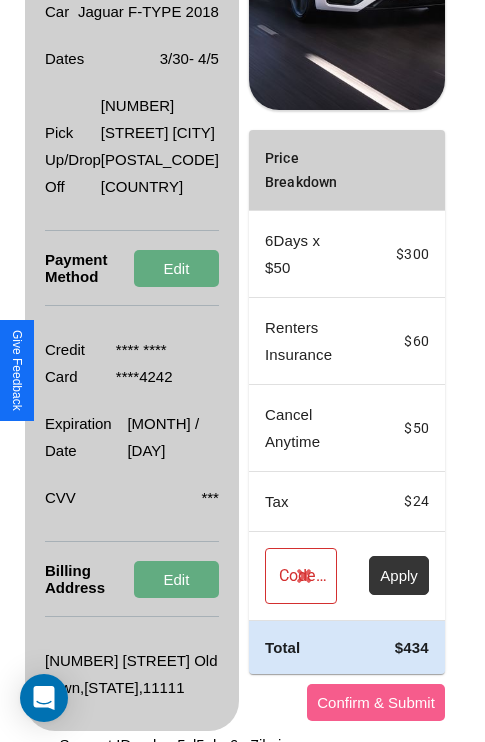 scroll, scrollTop: 482, scrollLeft: 72, axis: both 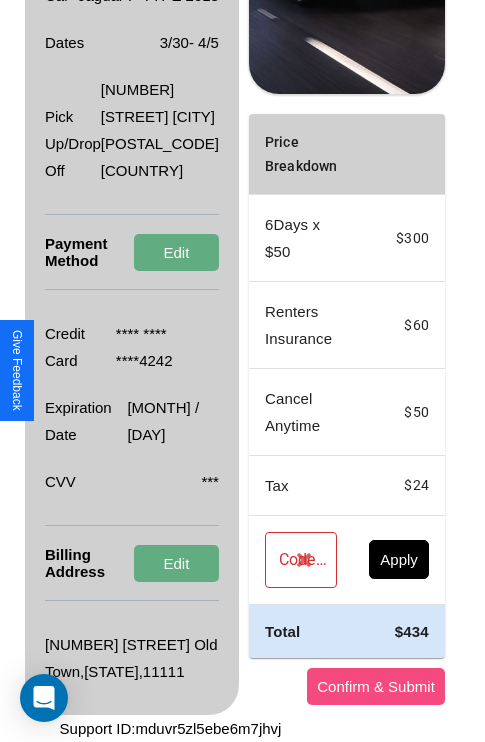 click on "Confirm & Submit" at bounding box center (376, 686) 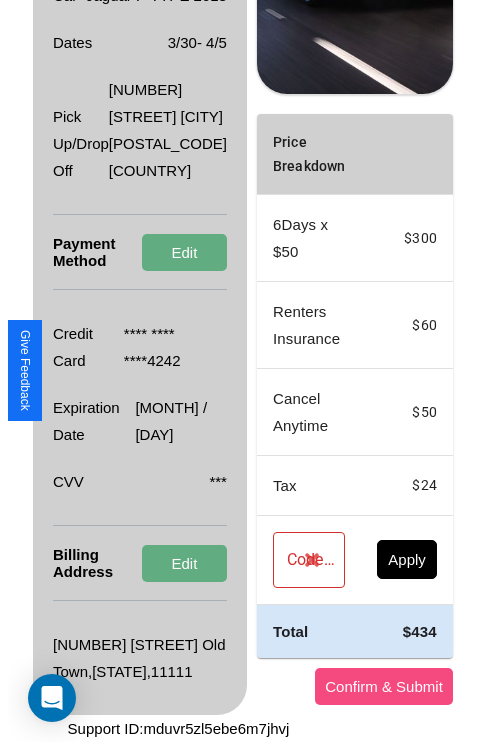 scroll, scrollTop: 0, scrollLeft: 72, axis: horizontal 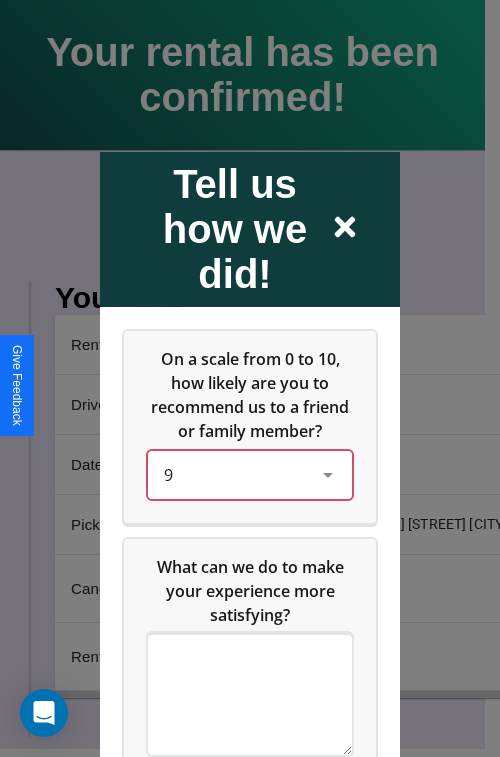 click on "9" at bounding box center [234, 474] 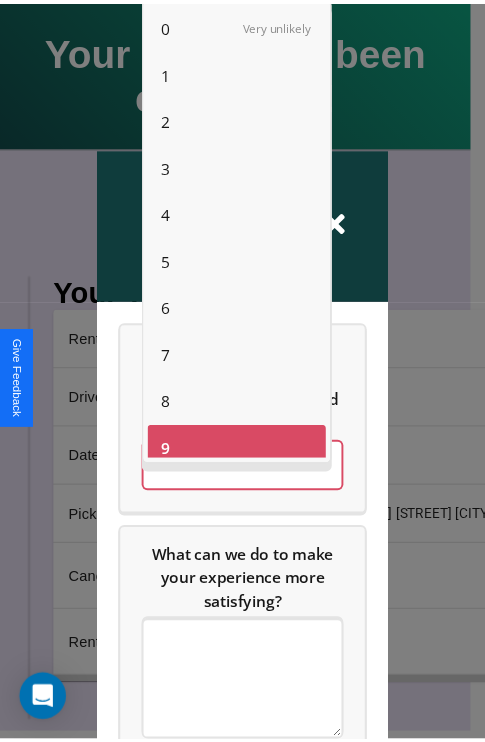 scroll, scrollTop: 14, scrollLeft: 0, axis: vertical 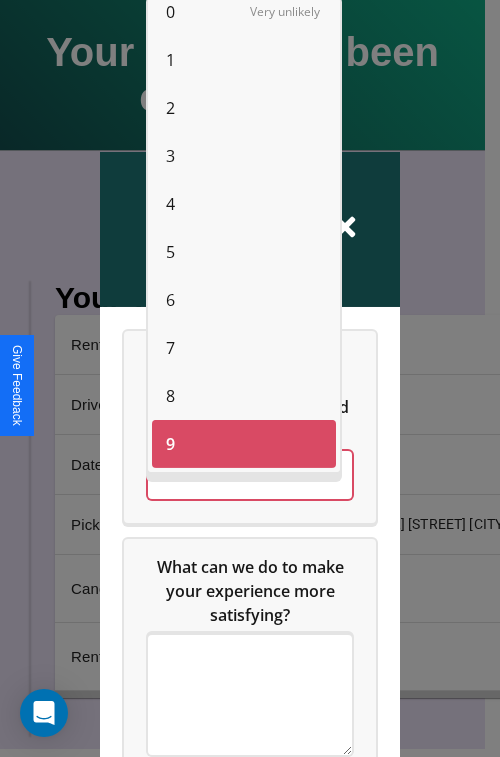 click on "6" at bounding box center (170, 300) 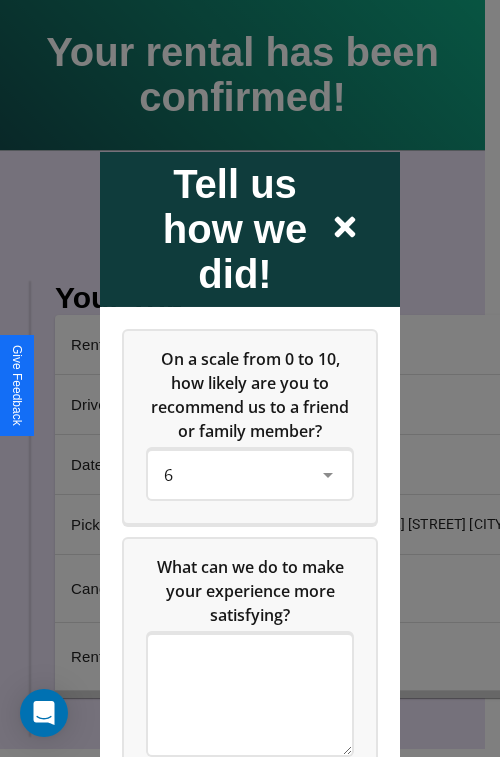 click 